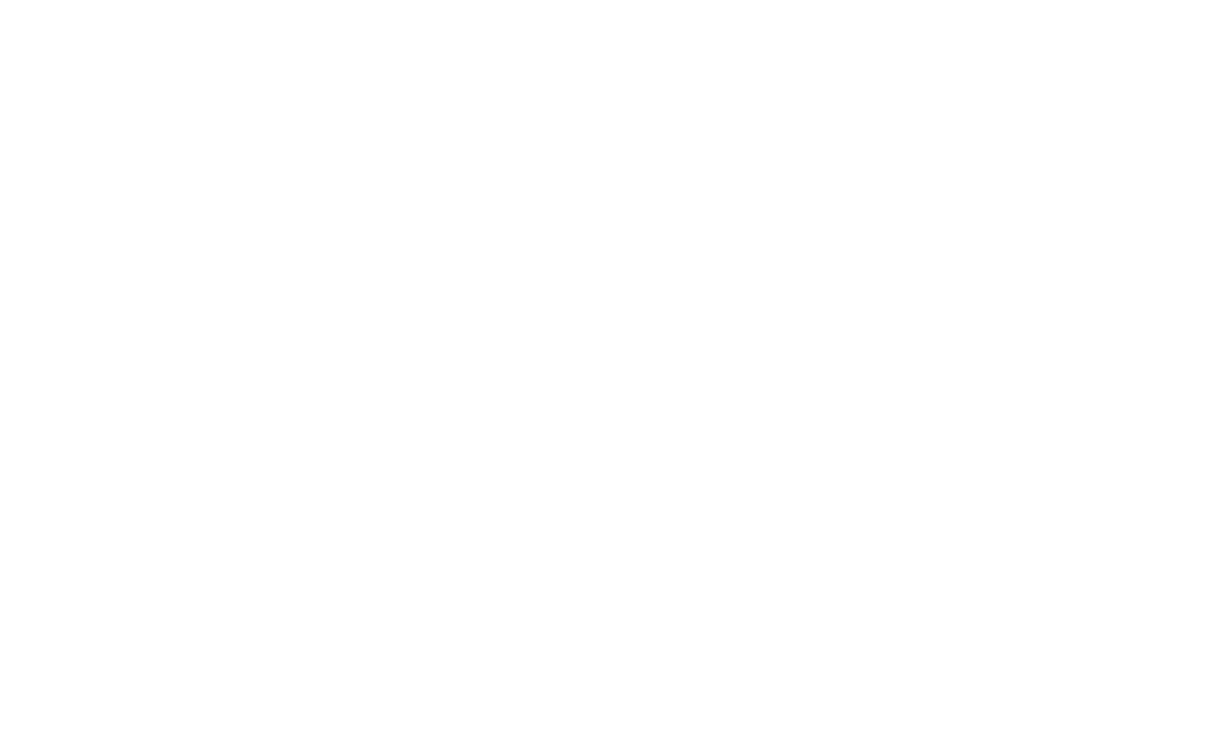 scroll, scrollTop: 0, scrollLeft: 0, axis: both 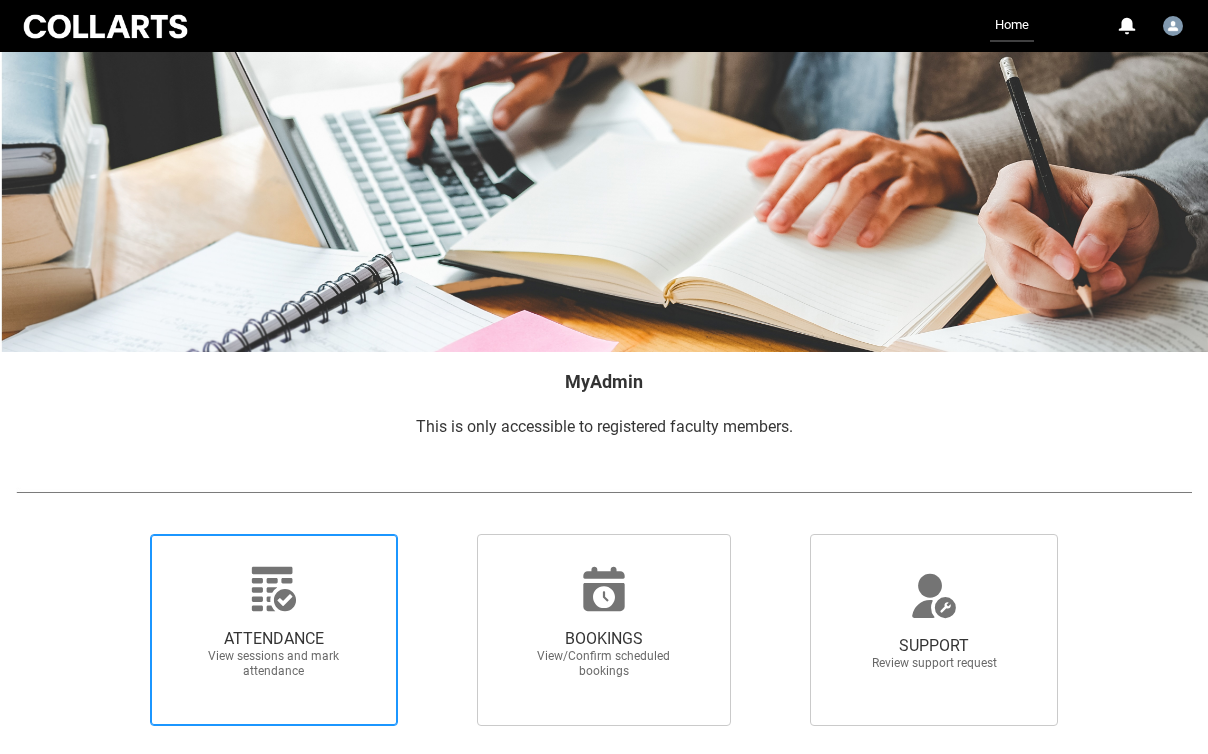 click on "ATTENDANCE" at bounding box center [274, 639] 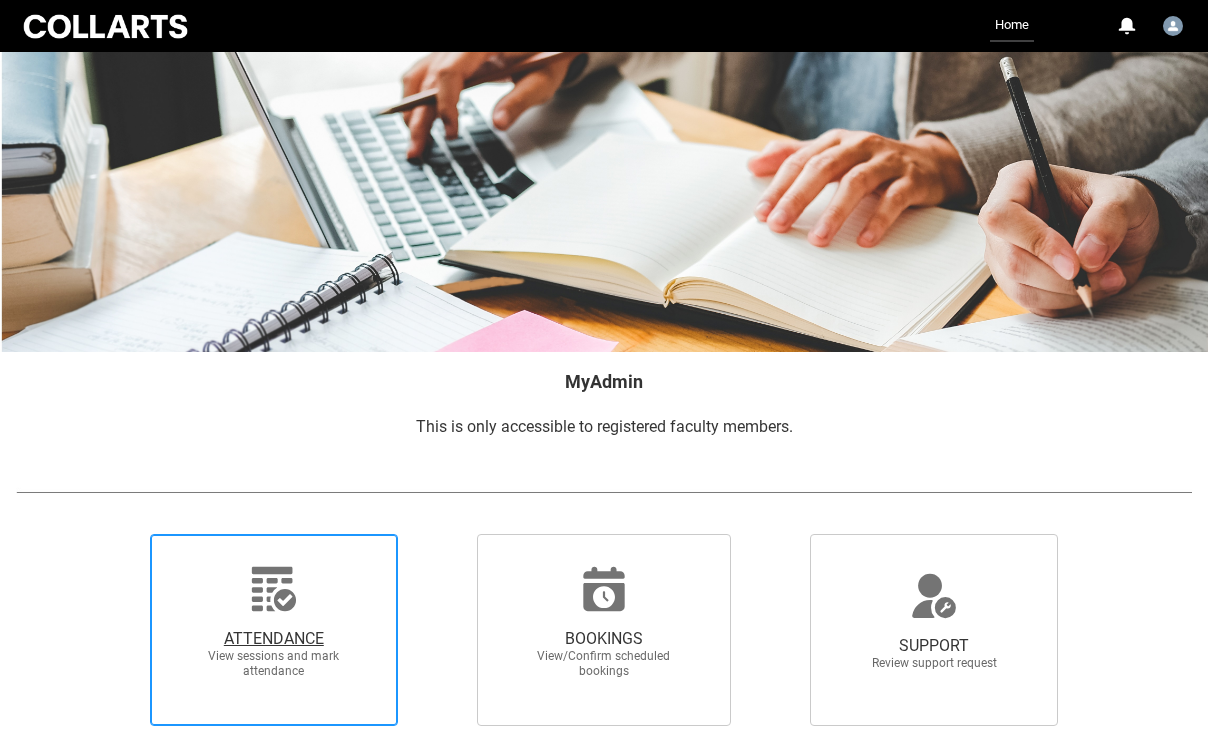click on "ATTENDANCE View sessions and mark attendance" at bounding box center [118, 533] 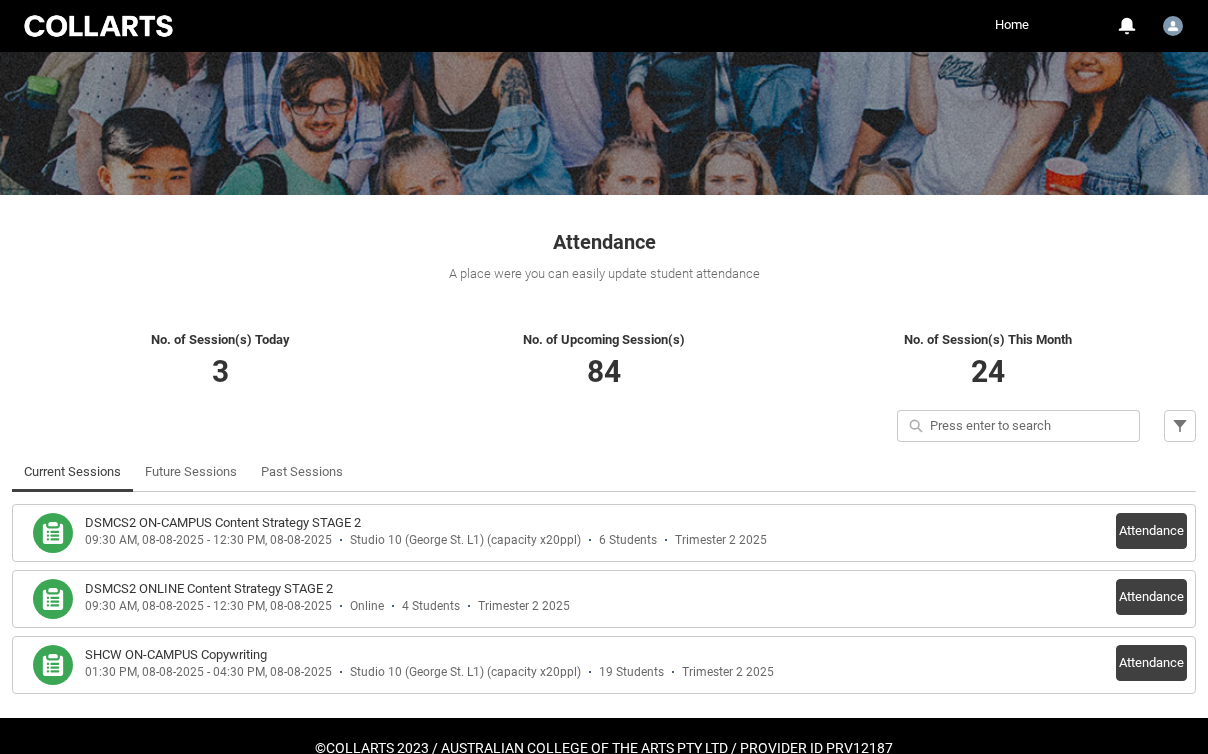 scroll, scrollTop: 224, scrollLeft: 0, axis: vertical 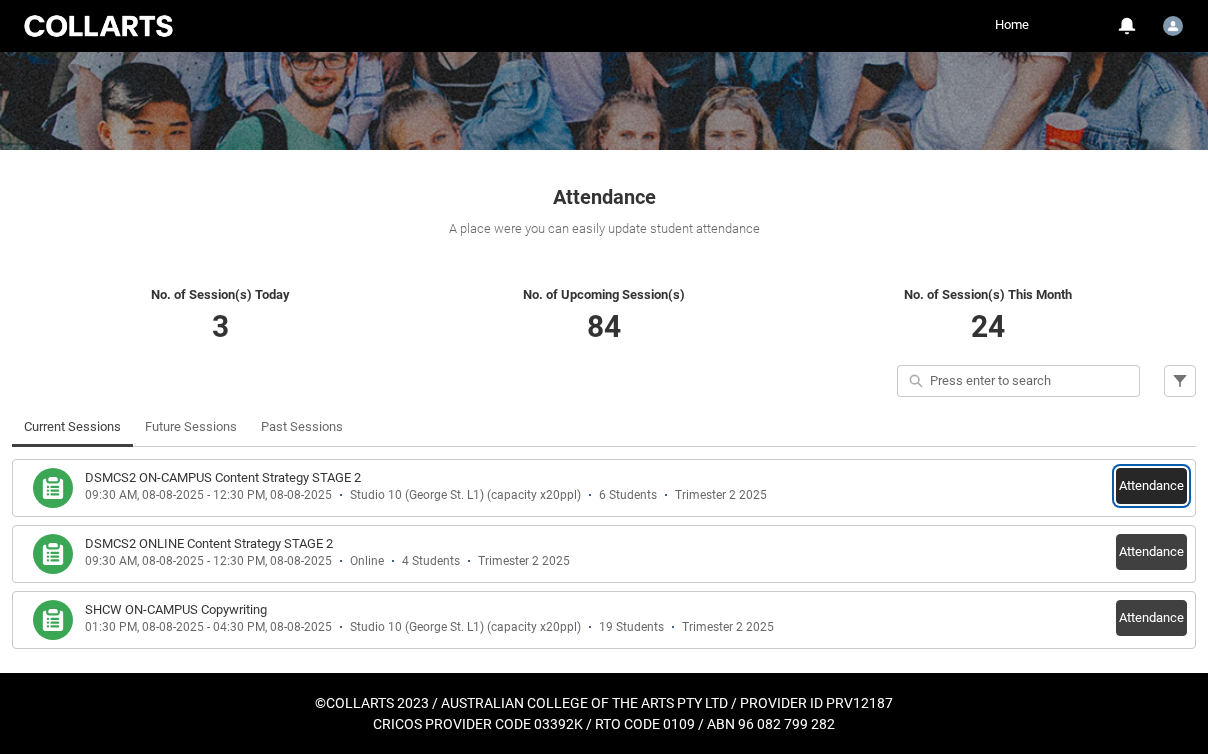 click on "Attendance" at bounding box center [1151, 486] 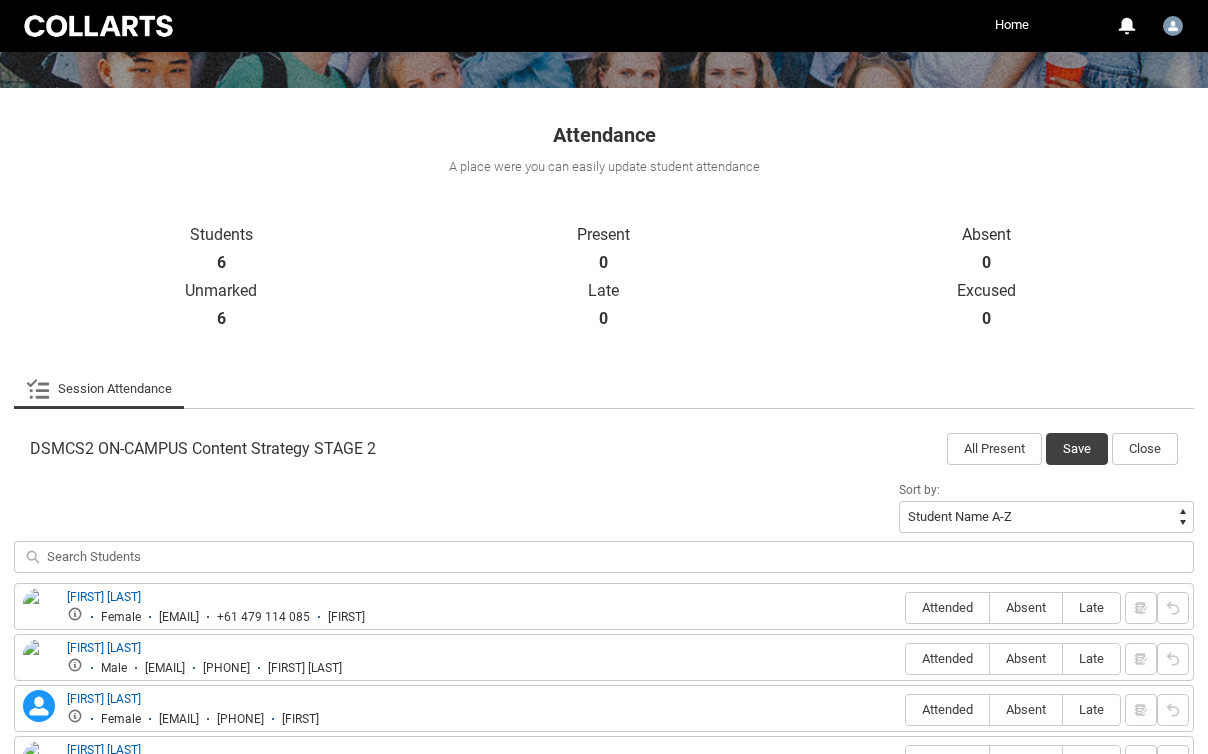 scroll, scrollTop: 536, scrollLeft: 0, axis: vertical 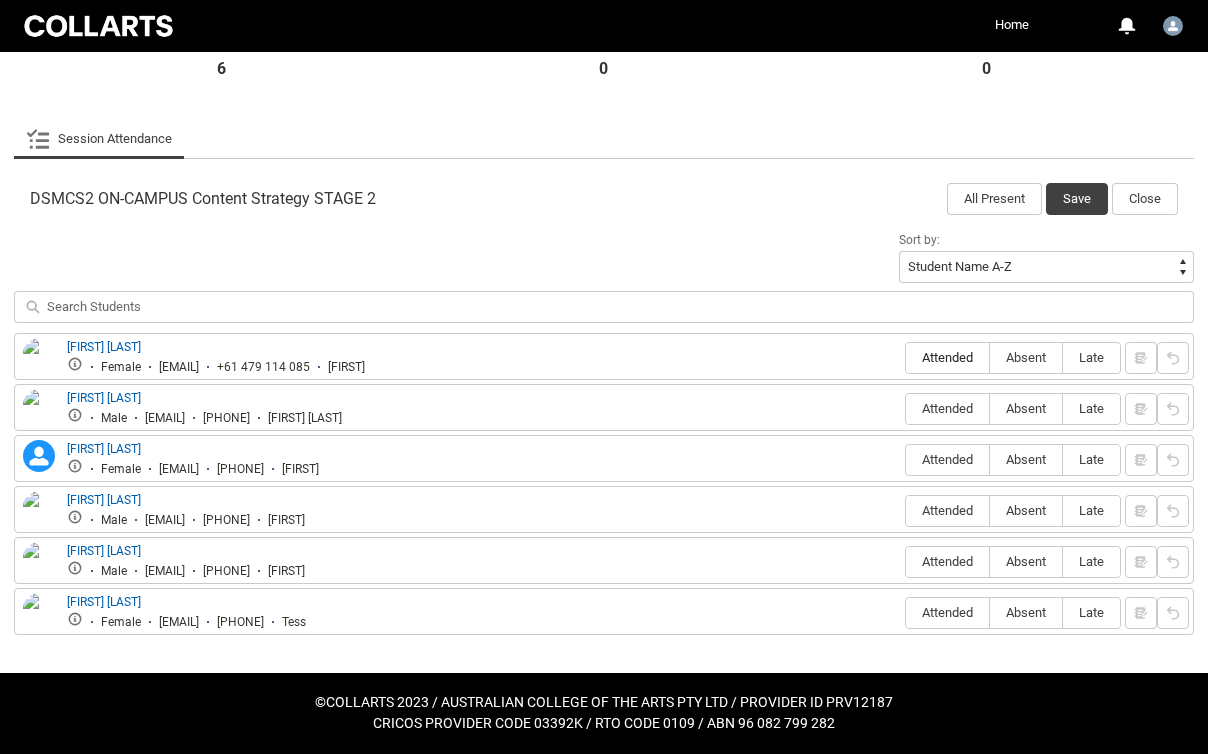 click on "Attended" at bounding box center [947, 358] 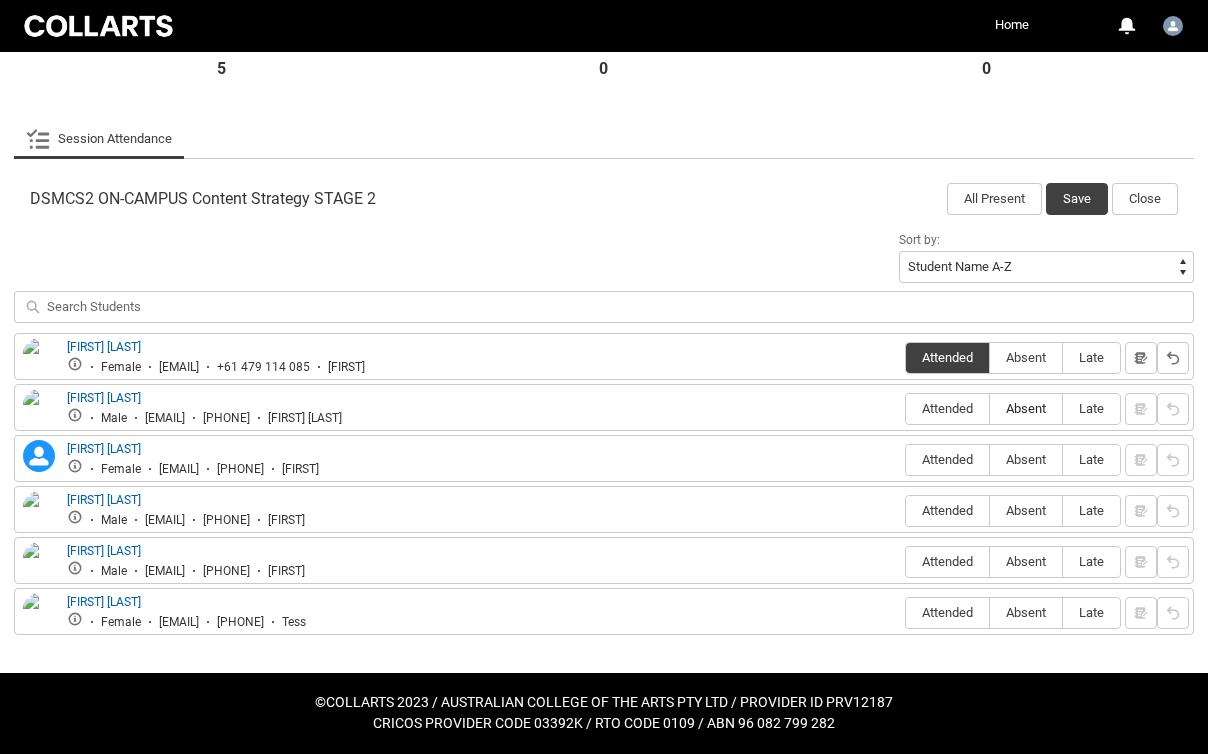 click on "Absent" at bounding box center [1026, 409] 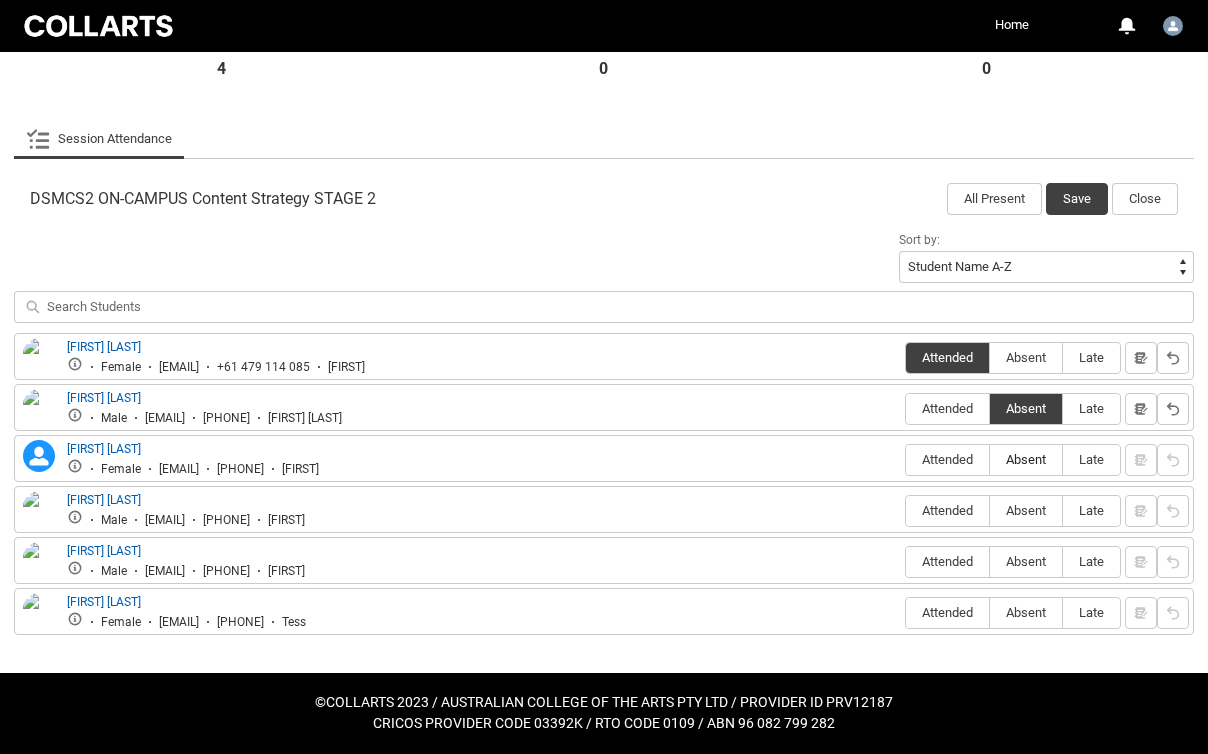 click on "Absent" at bounding box center (1026, 459) 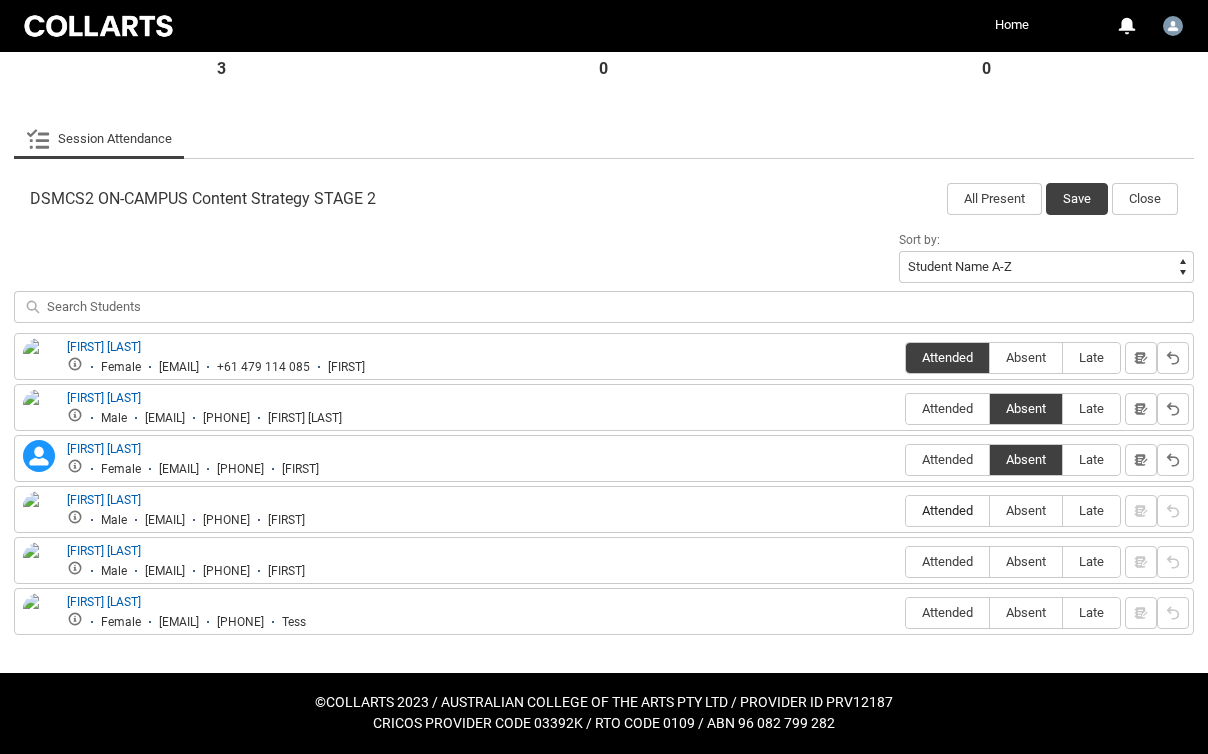 click on "Attended" at bounding box center [947, 510] 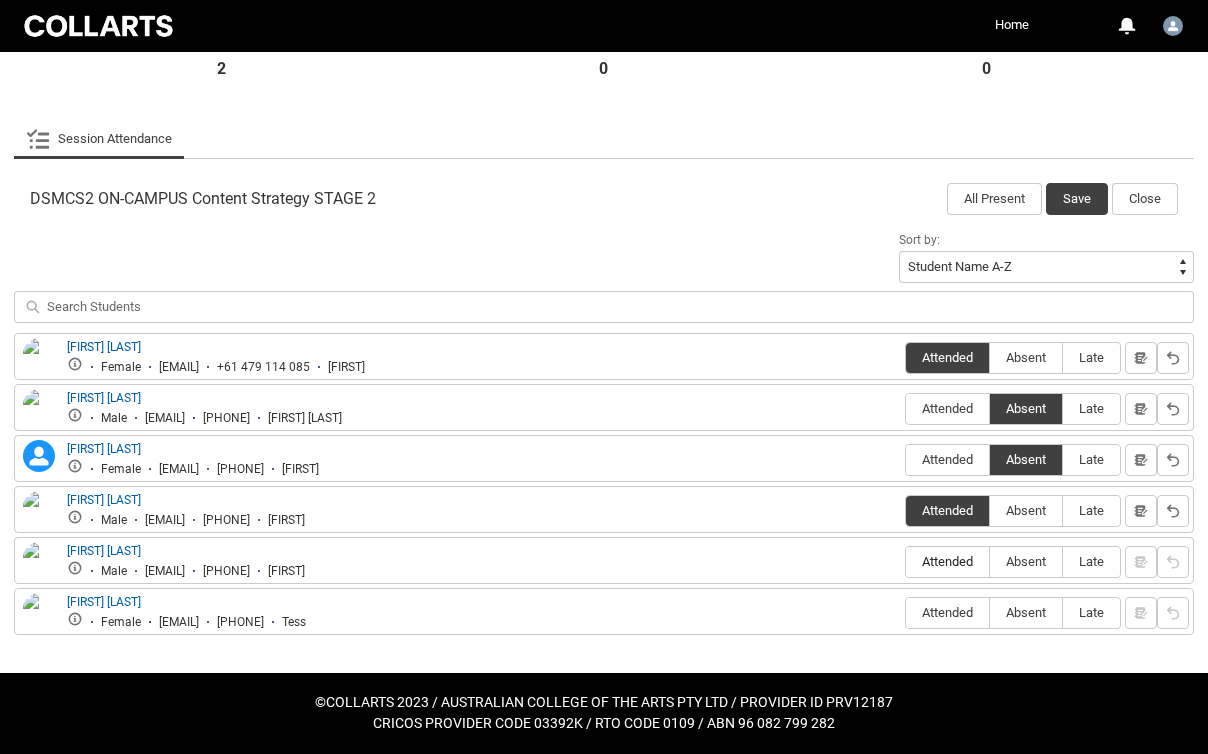 click on "Attended" at bounding box center (947, 562) 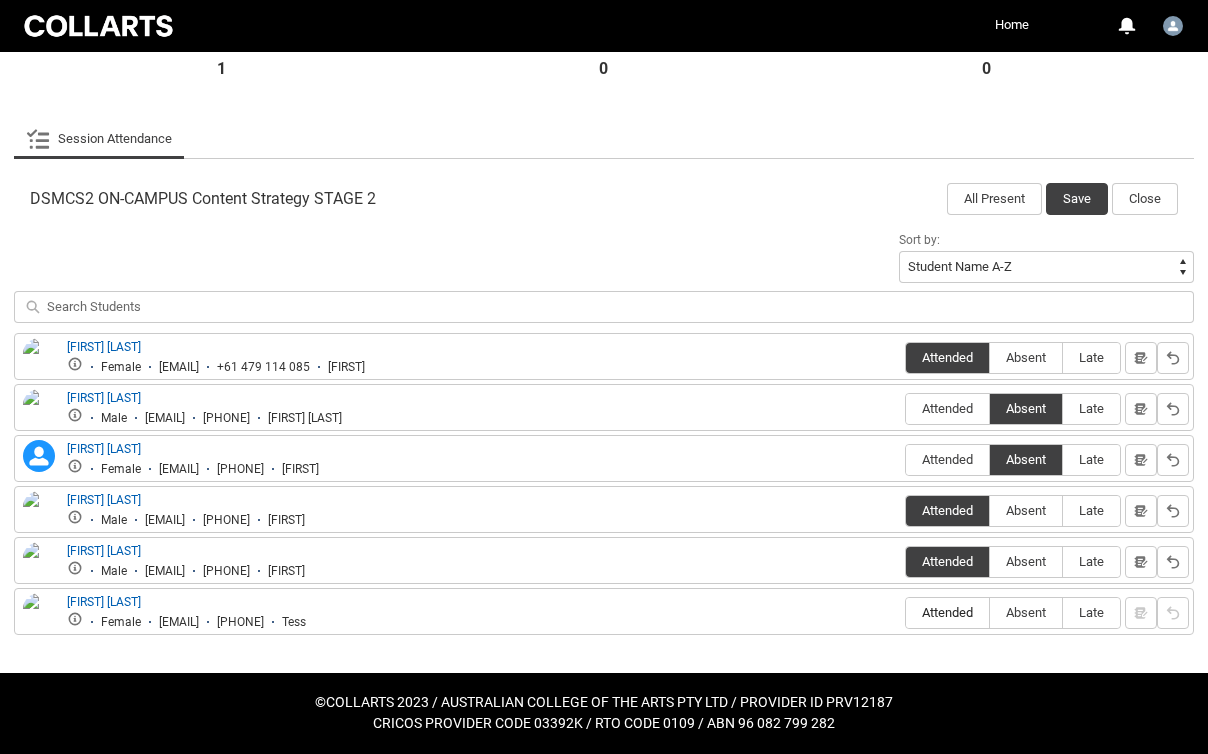 click on "Attended" at bounding box center (947, 612) 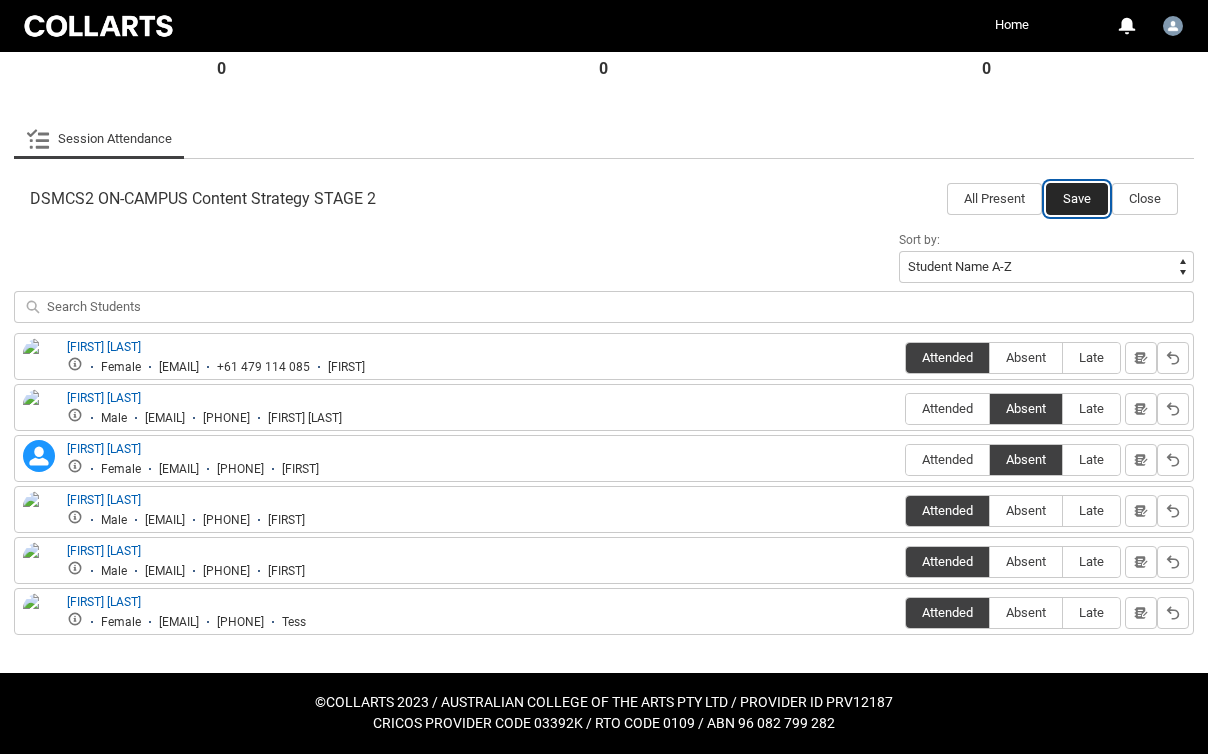 click on "Save" at bounding box center (1077, 199) 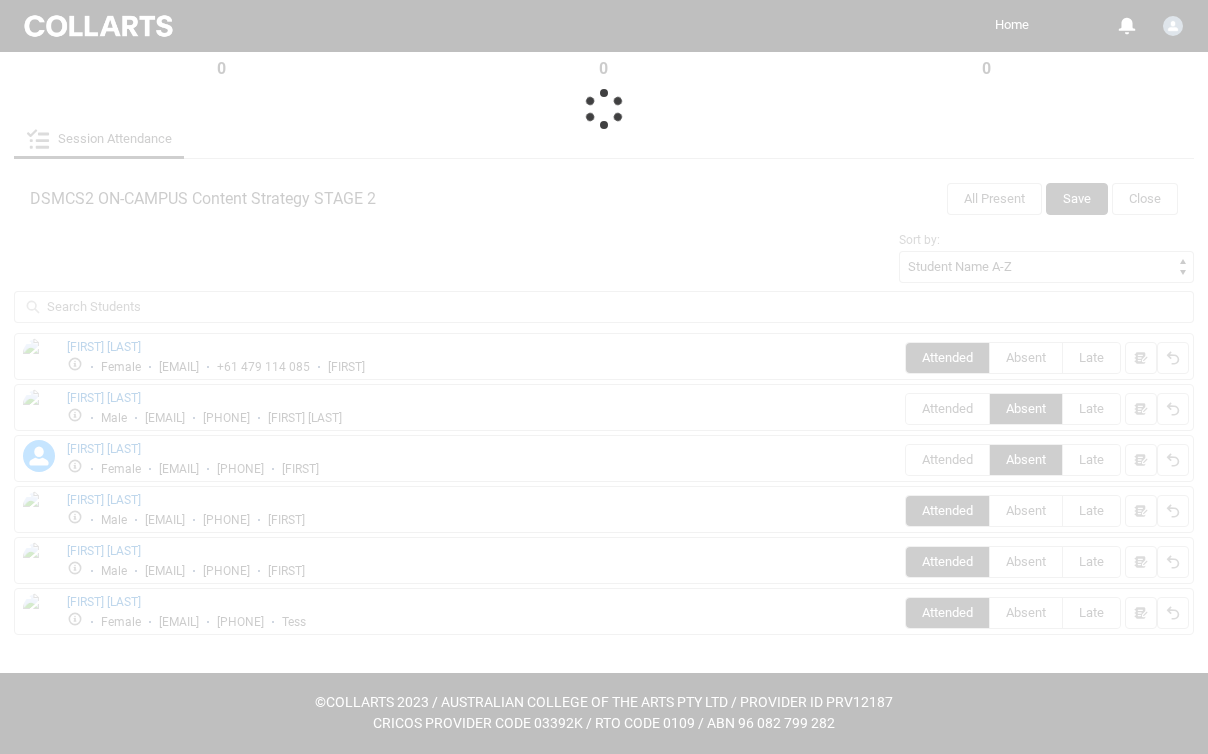 scroll, scrollTop: 224, scrollLeft: 0, axis: vertical 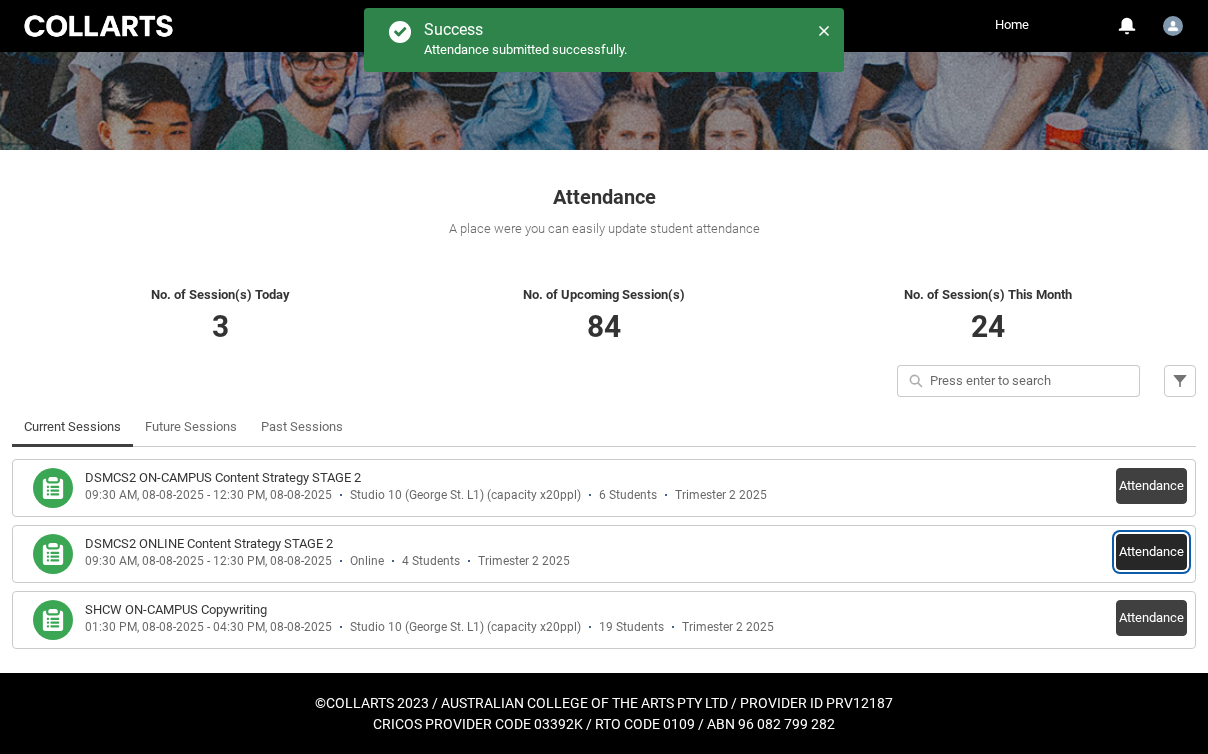 click on "Attendance" at bounding box center [1151, 552] 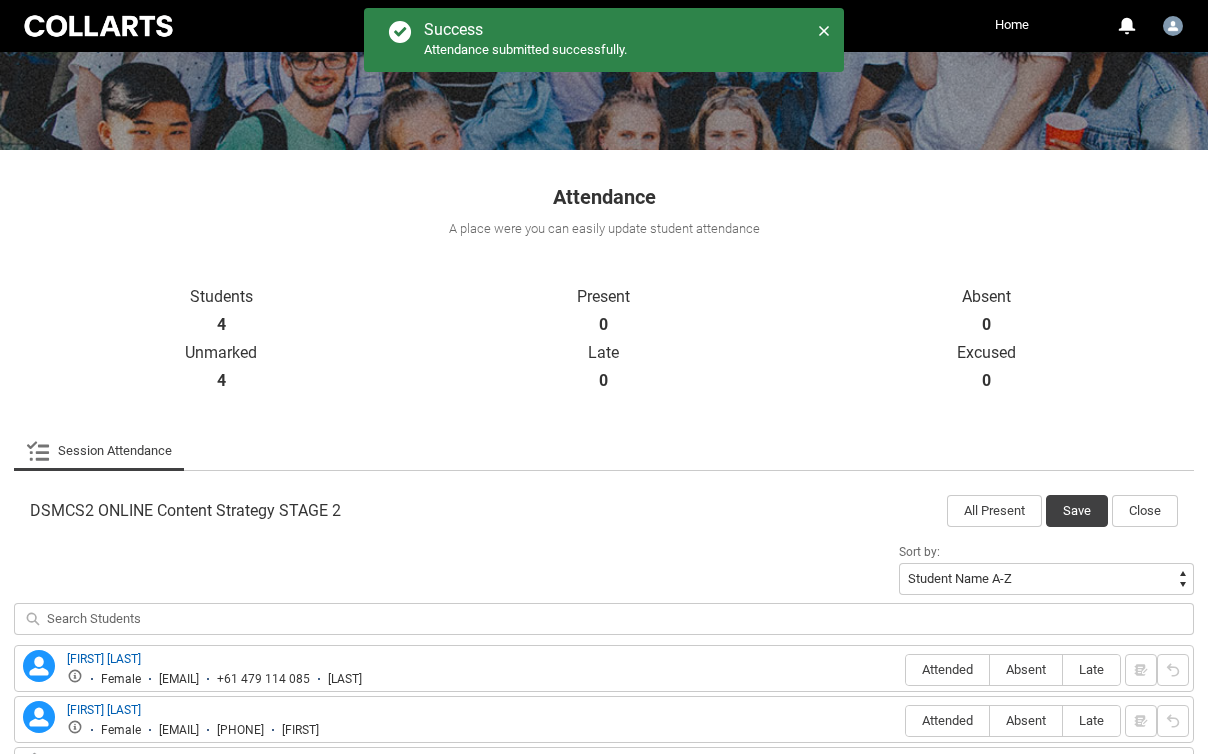 scroll, scrollTop: 434, scrollLeft: 0, axis: vertical 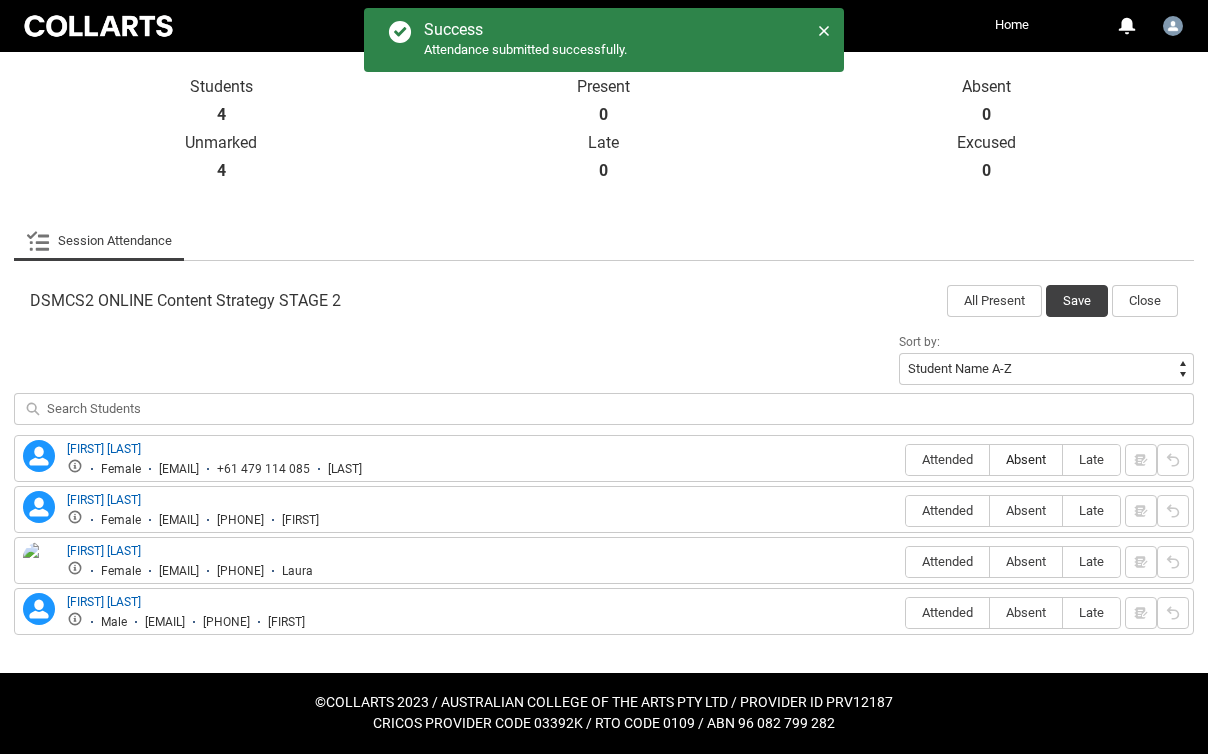 click on "Absent" at bounding box center [1026, 459] 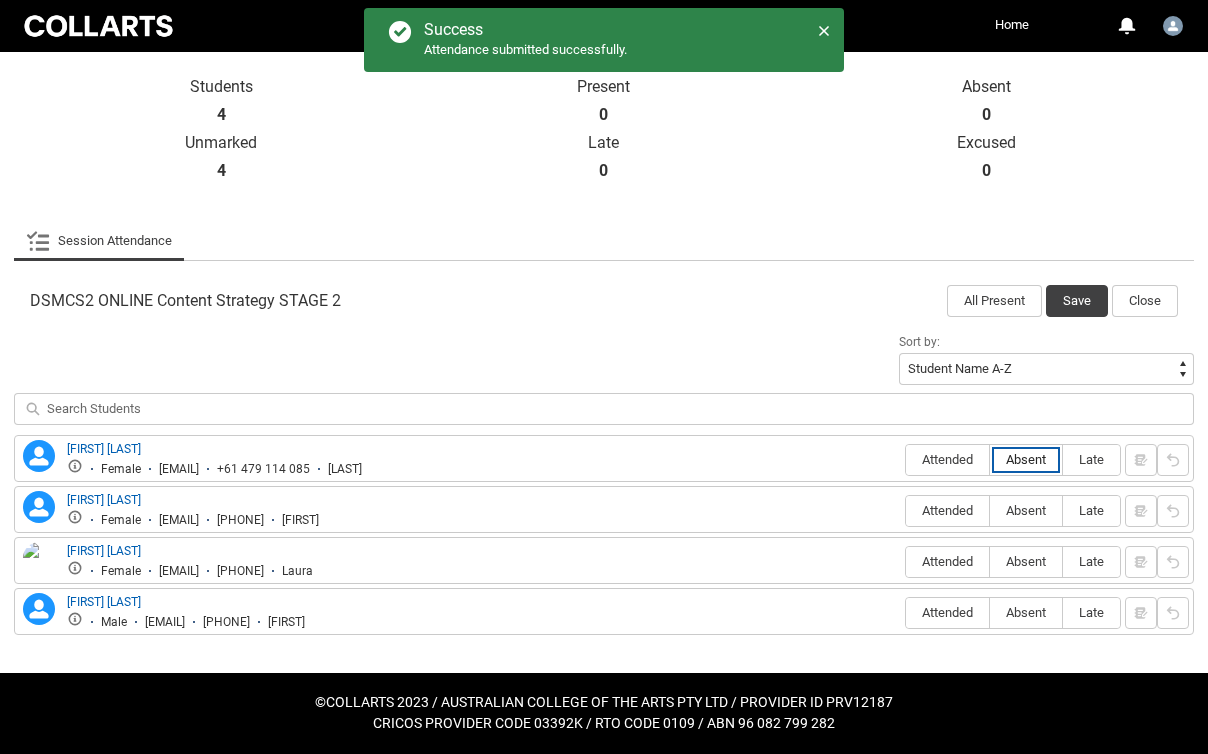 click on "Absent" at bounding box center [989, 459] 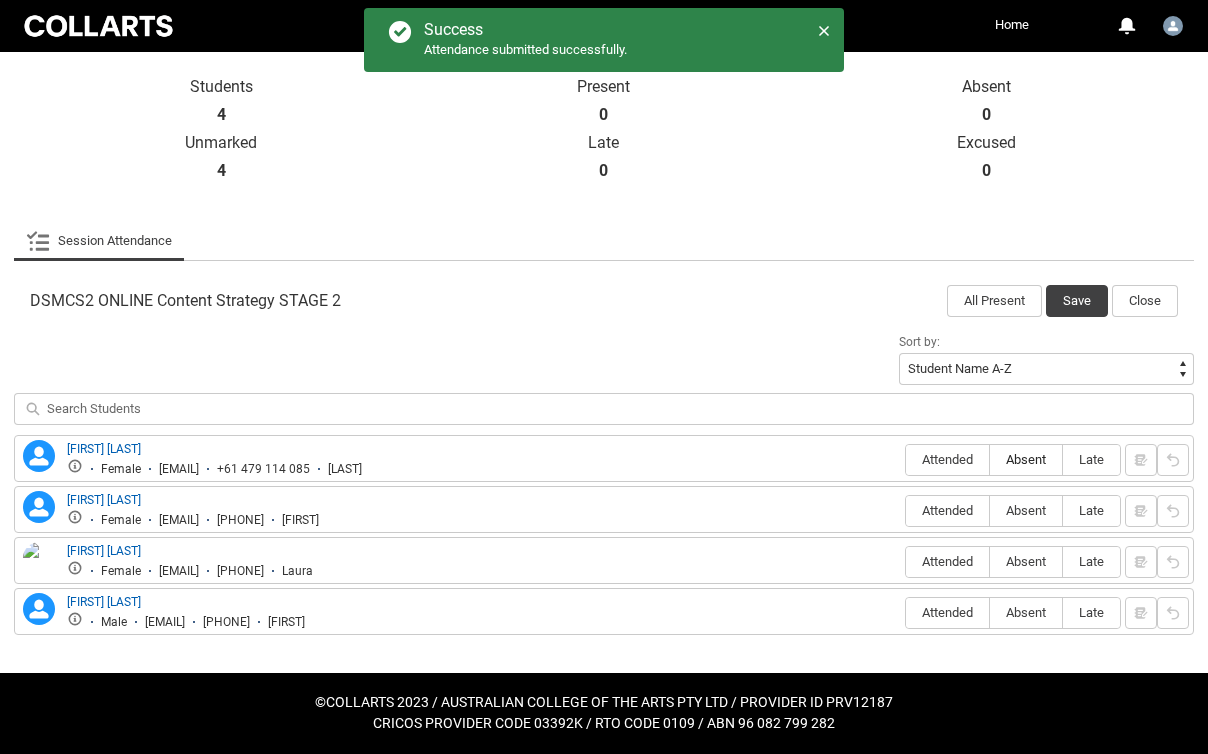 type on "Absent" 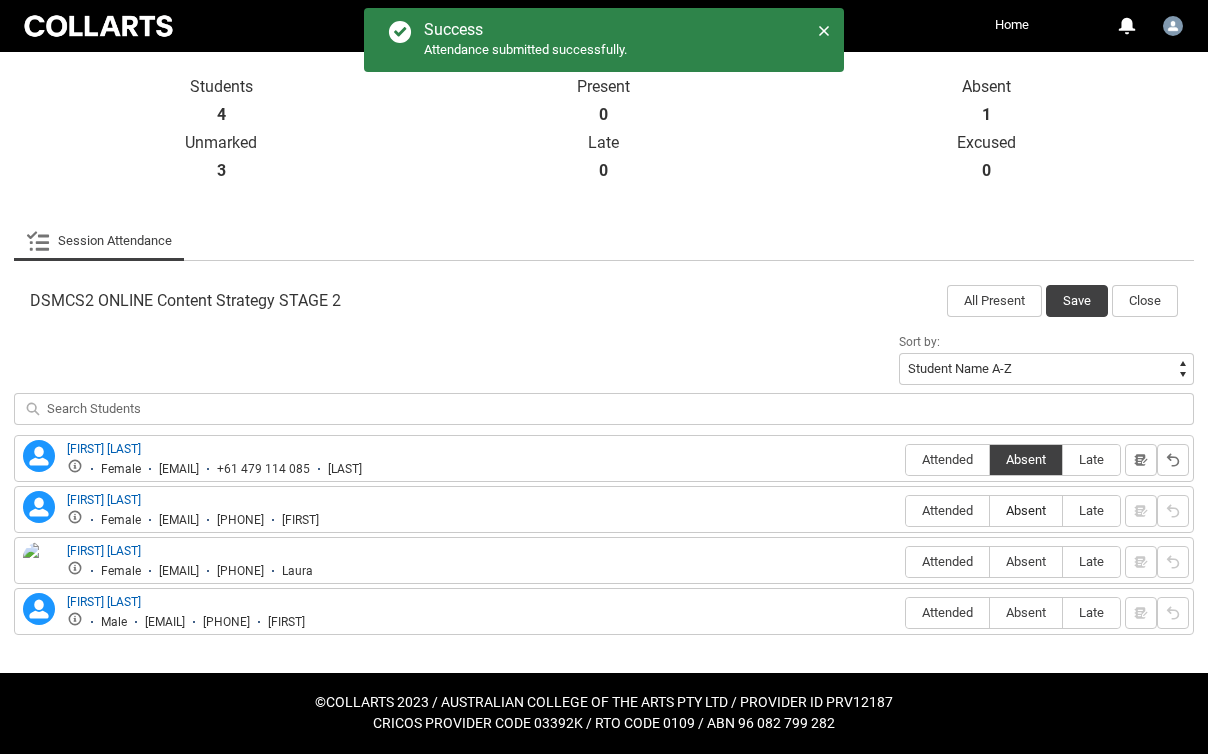 click on "Absent" at bounding box center [1026, 510] 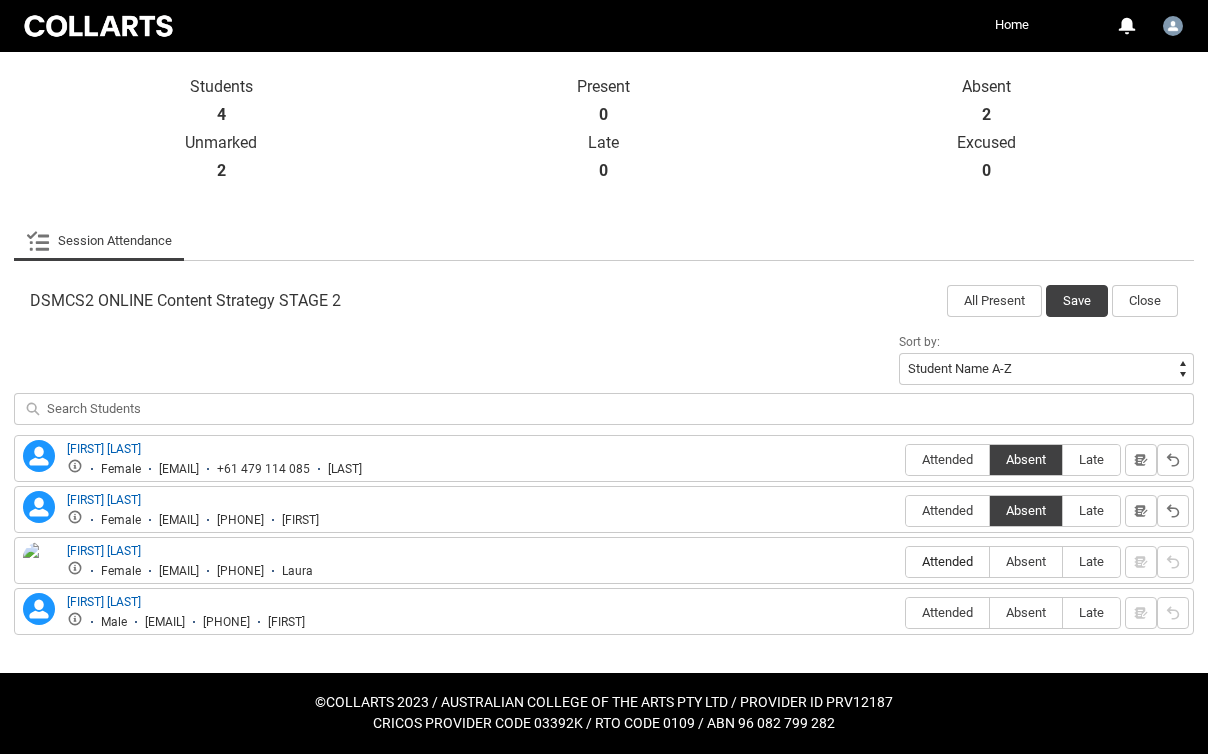 click on "Attended" at bounding box center (947, 561) 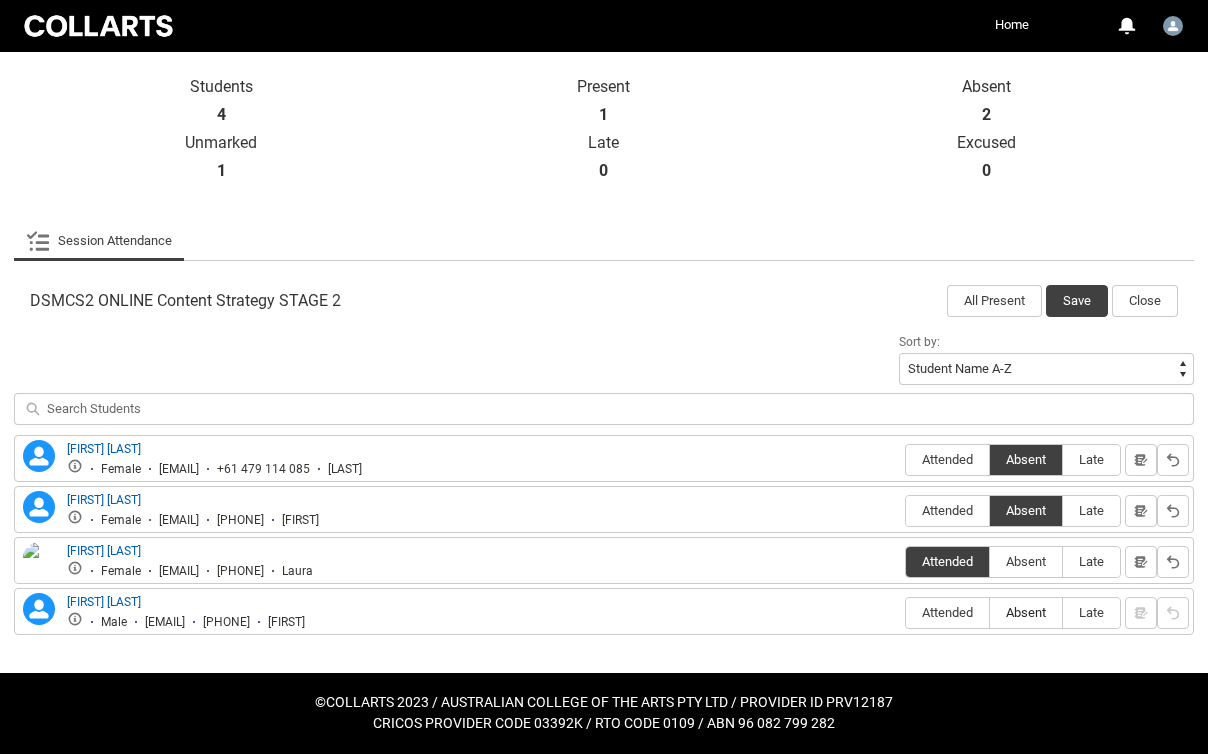 click on "Absent" at bounding box center (1026, 612) 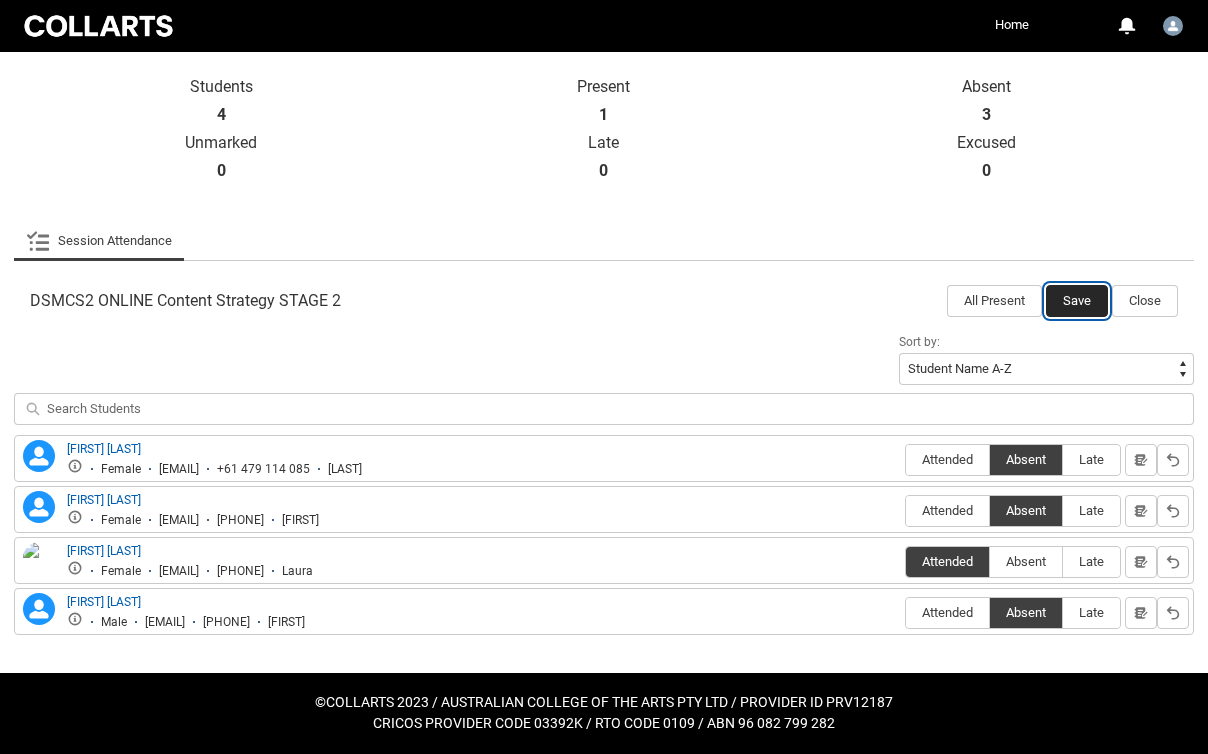 click on "Save" at bounding box center (1077, 301) 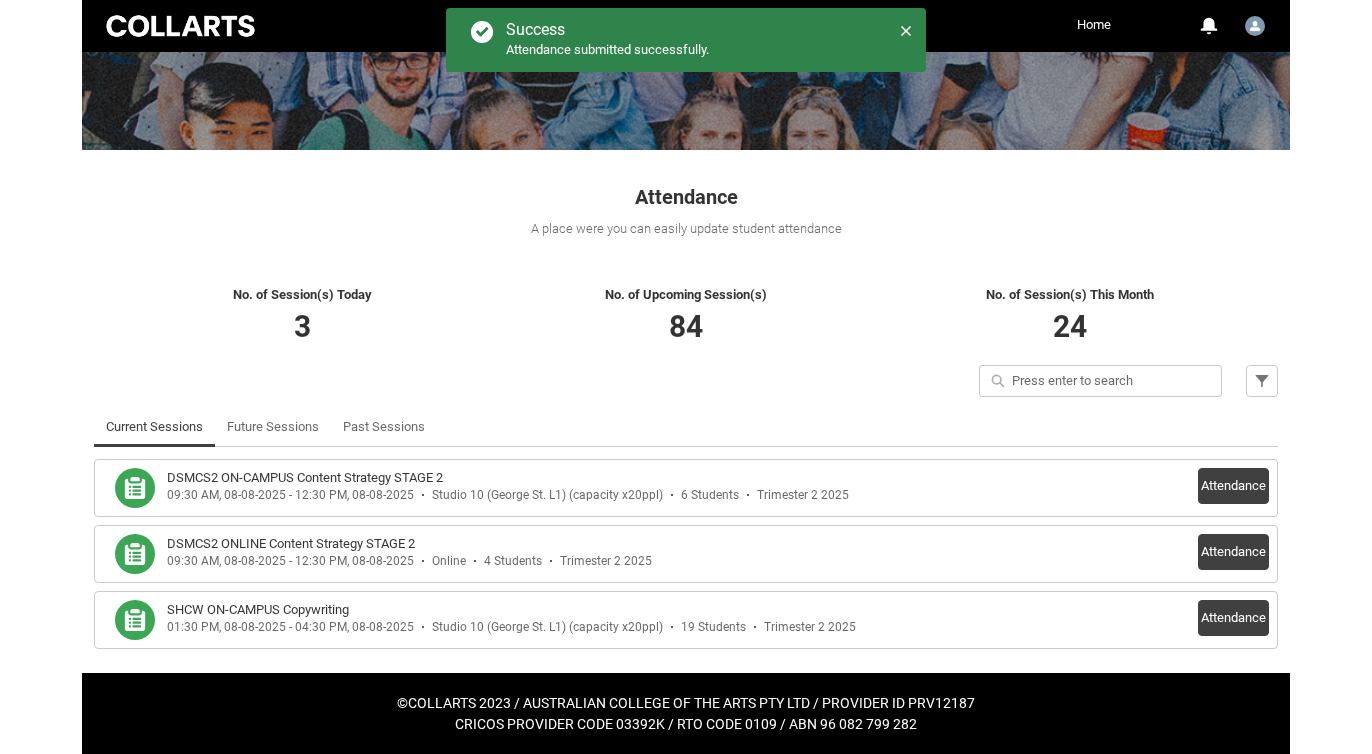 scroll, scrollTop: 224, scrollLeft: 0, axis: vertical 